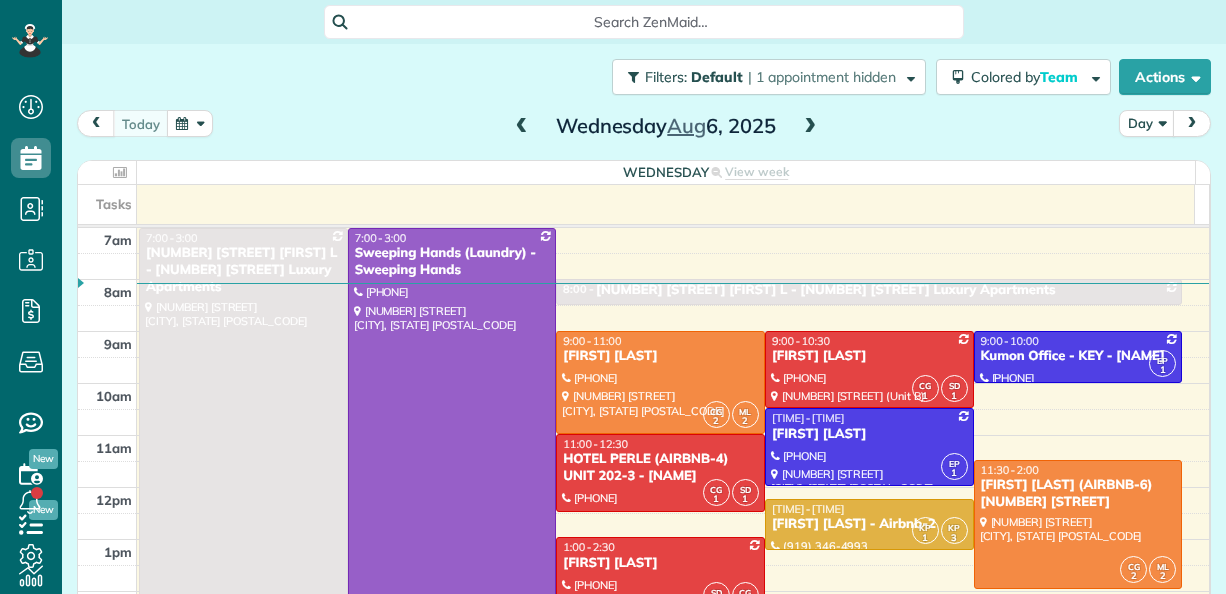 scroll, scrollTop: 0, scrollLeft: 0, axis: both 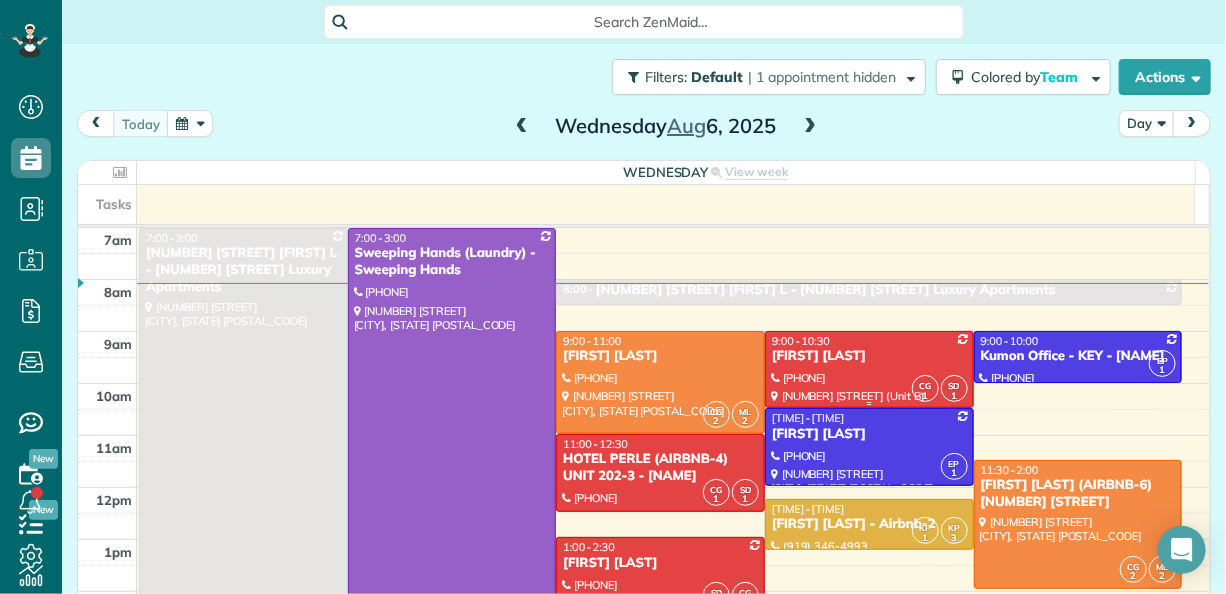 click on "[FIRST] [LAST]" at bounding box center [869, 356] 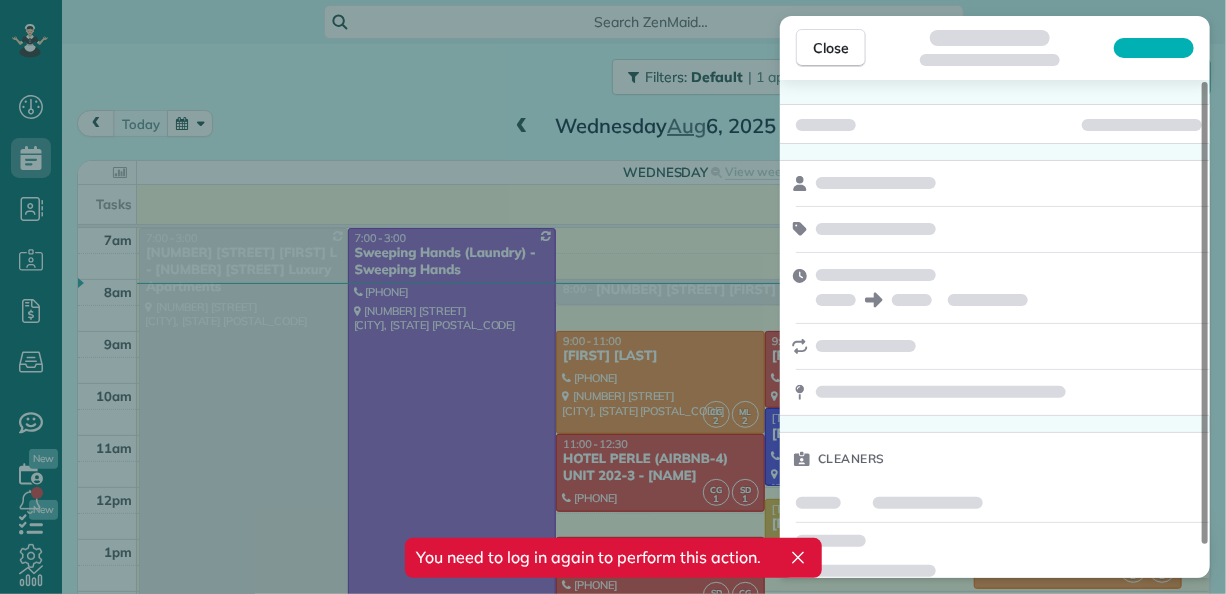 click on "Close   Cleaners" at bounding box center [613, 297] 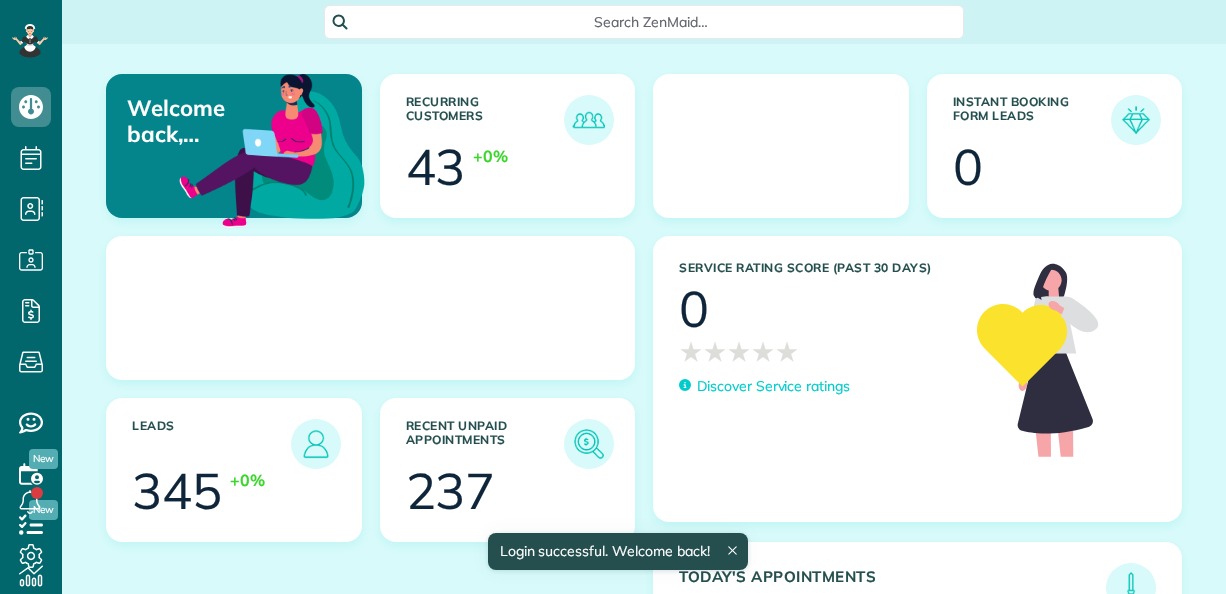 scroll, scrollTop: 0, scrollLeft: 0, axis: both 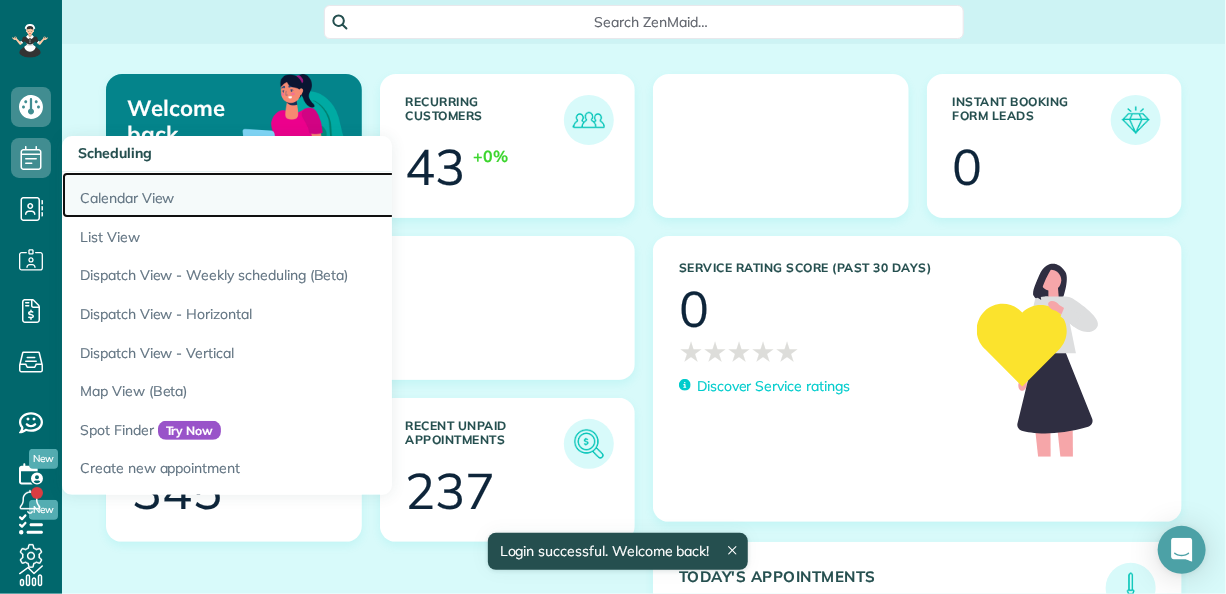 click on "Calendar View" at bounding box center (312, 195) 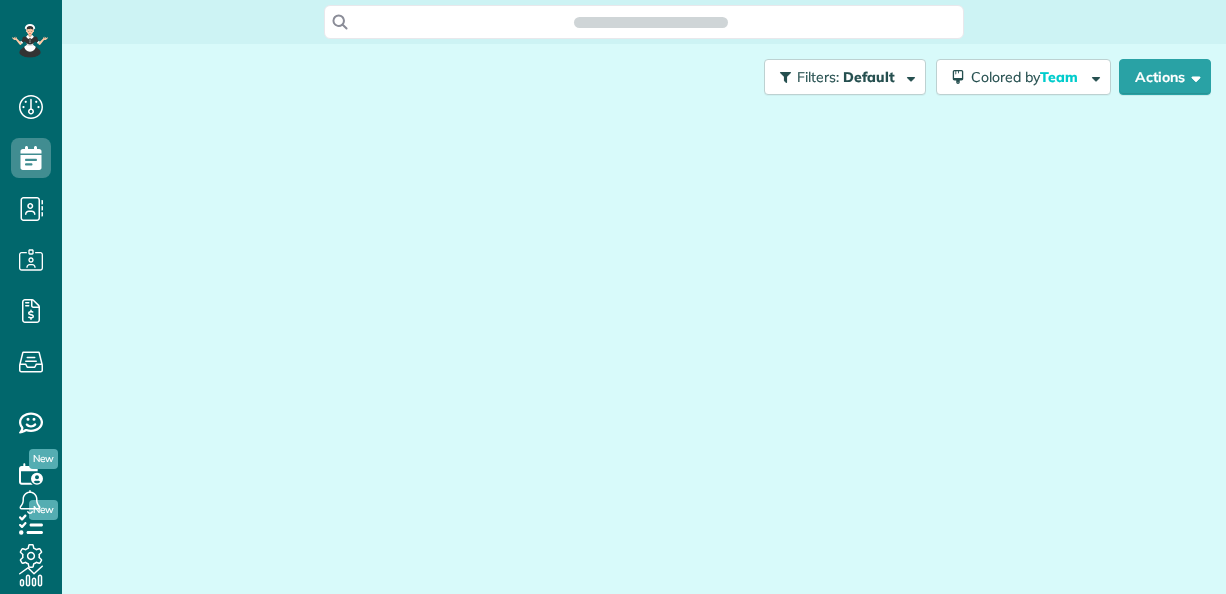 scroll, scrollTop: 0, scrollLeft: 0, axis: both 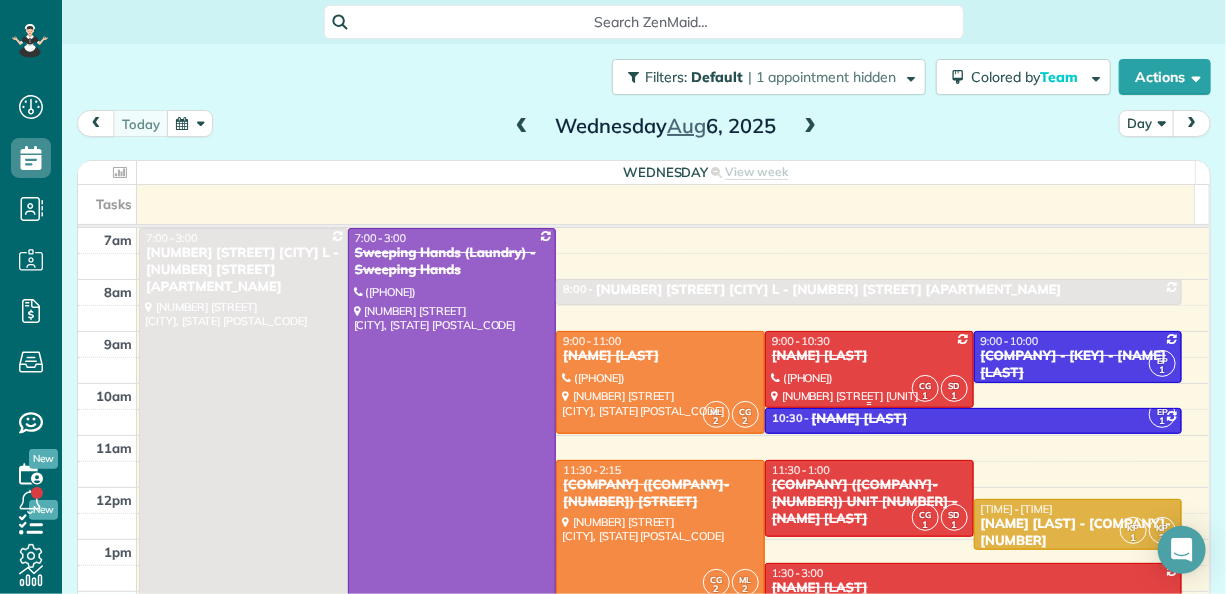 click on "[NAME] [LAST]" at bounding box center (869, 356) 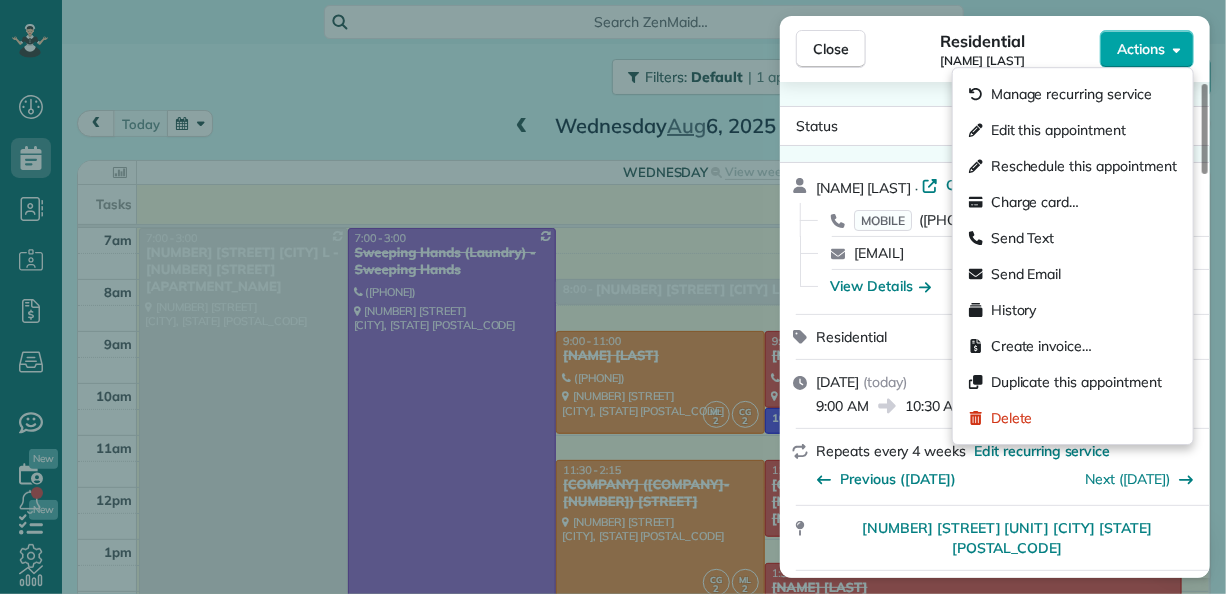 click on "Actions" at bounding box center [1141, 49] 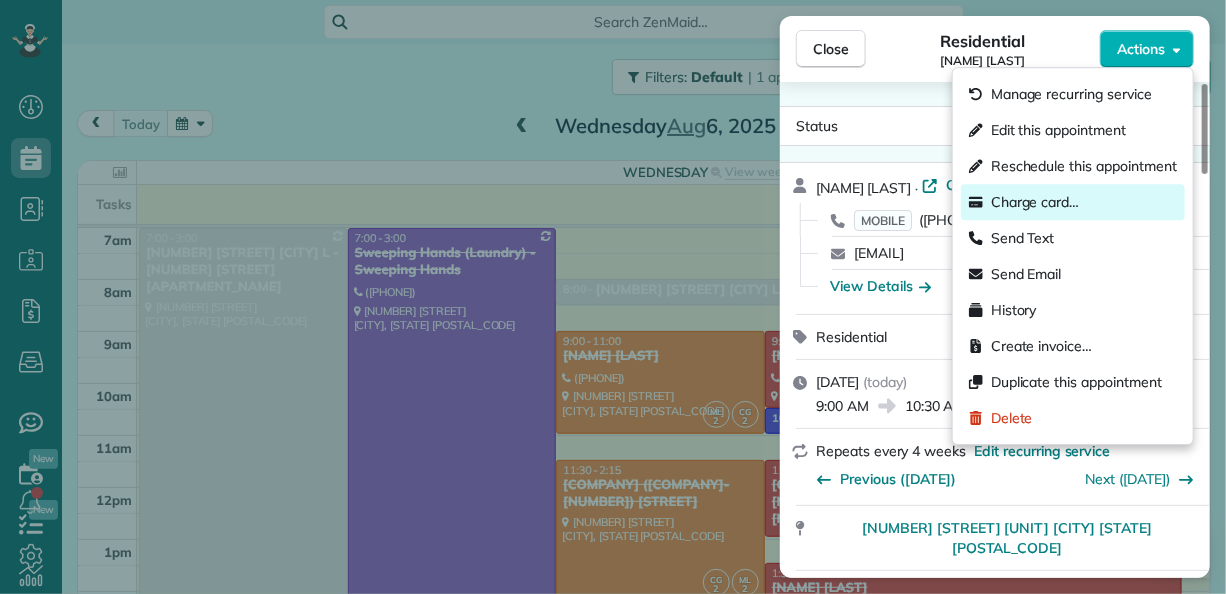 click on "Charge card…" at bounding box center [1035, 202] 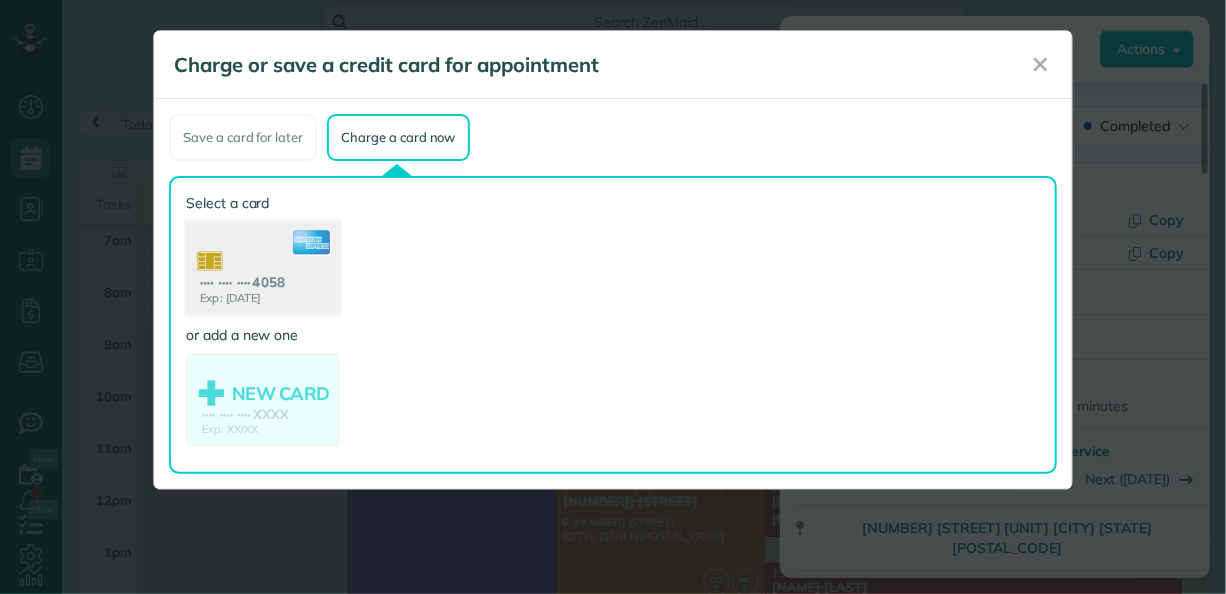 click 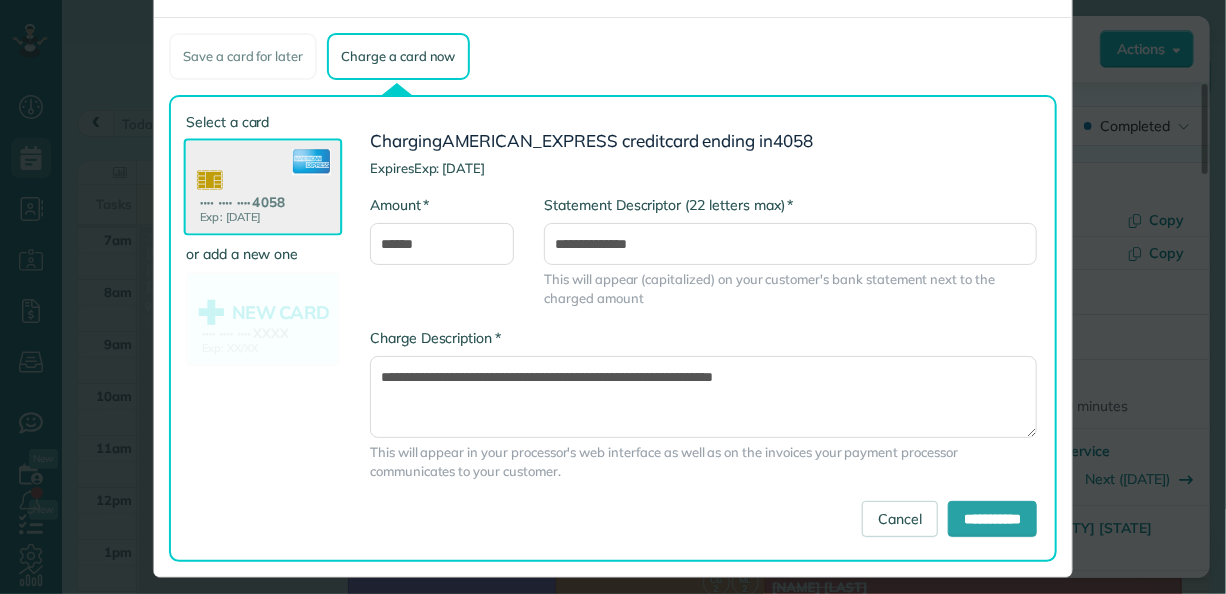 scroll, scrollTop: 93, scrollLeft: 0, axis: vertical 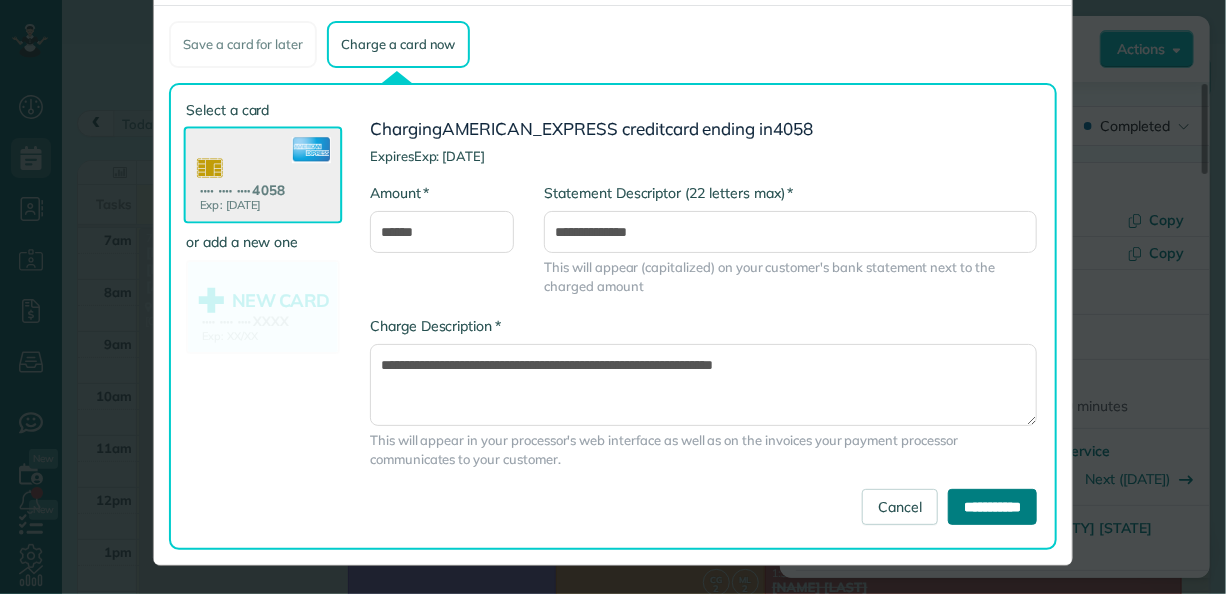 click on "**********" at bounding box center [992, 507] 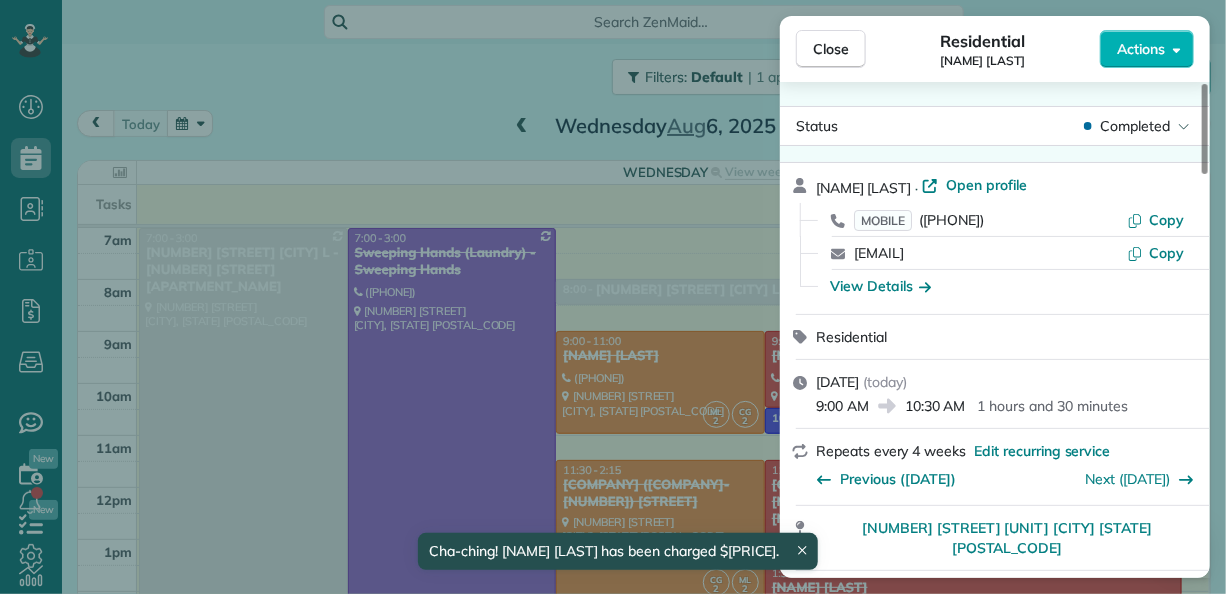 click on "Close Residential ANNE ERWIN Actions Status Completed ANNE ERWIN · Open profile MOBILE (225) 315-3773 Copy anneerwin@yahoo.com Copy View Details Residential miércoles, agosto 06, 2025 ( today ) 9:00 AM 10:30 AM 1 hours and 30 minutes Repeats every 4 weeks Edit recurring service Previous (jul 09) Next (sept 03) 1304 Marengo Street (Unit B) New Orleans LA 70115 Service was not rated yet Setup ratings Cleaners Time in and out Assign Invite Team RED Cleaners CLAUDIA   GUTIERREZ 9:00 AM 10:32 AM SONIA YANINA   DOMINGUEZ 9:15 AM 10:31 AM Checklist Try Now Keep this appointment up to your standards. Stay on top of every detail, keep your cleaners organised, and your client happy. Assign a checklist Watch a 5 min demo Billing Billing actions Service Service Price (1x $150.00) $150.00 Add an item Overcharge $0.00 Discount $0.00 Coupon discount - Primary tax - Secondary tax - Total appointment price $150.00 Tips collected $0.00 Paid by card Total including tip $150.00 Get paid online in no-time! Work items Notes 1 2" at bounding box center [613, 297] 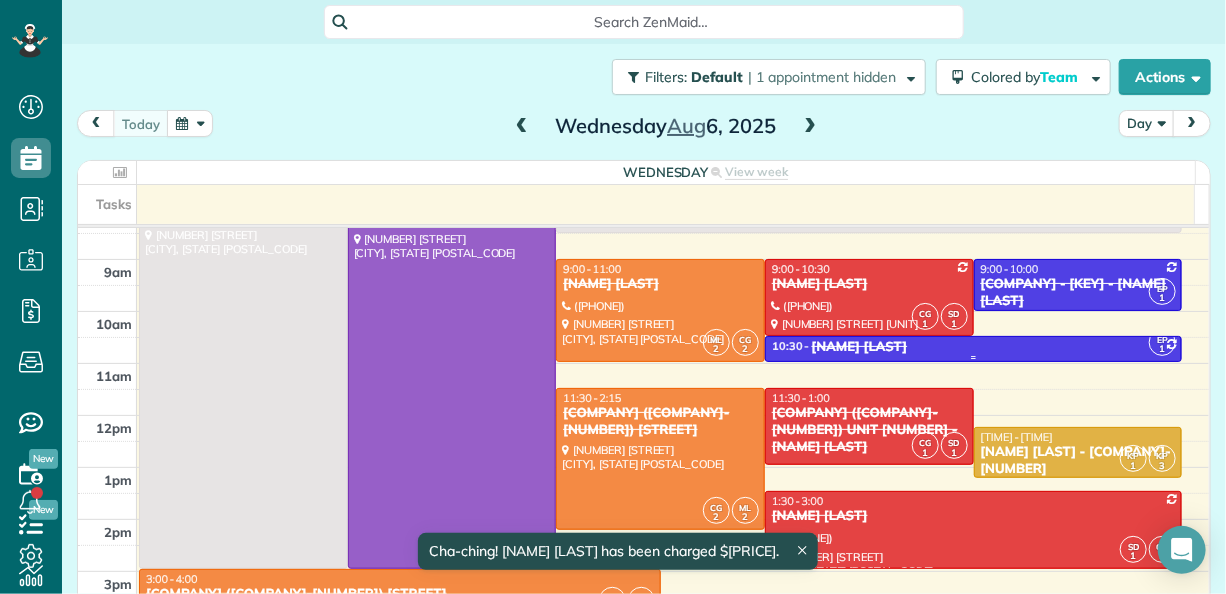scroll, scrollTop: 100, scrollLeft: 0, axis: vertical 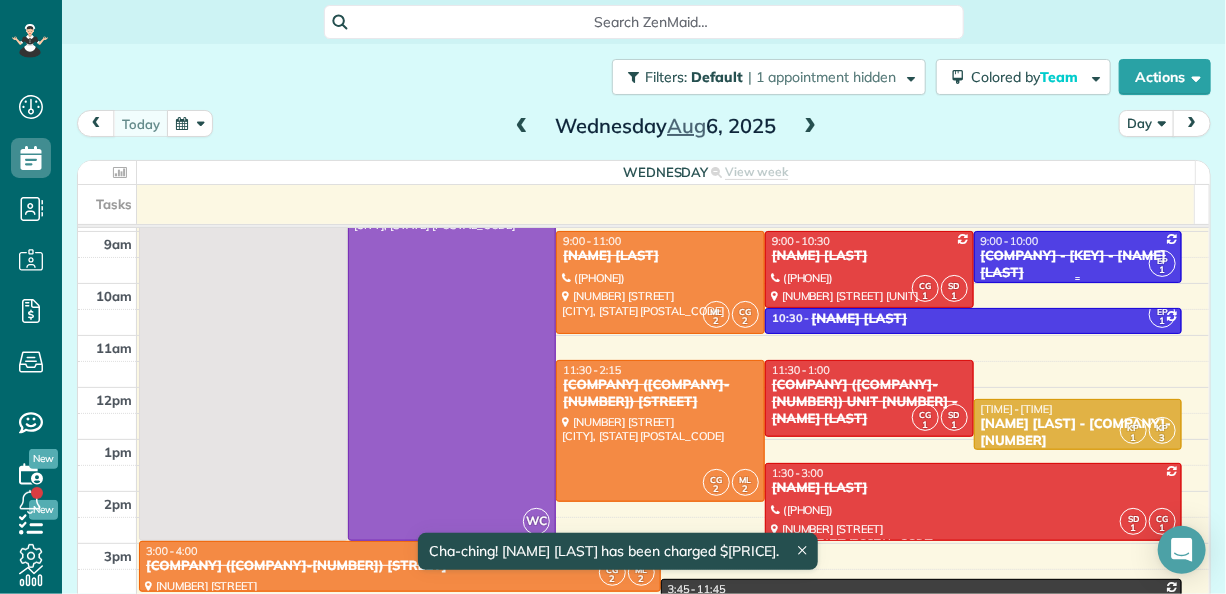 click on "Kumon Office - KEY - [FIRST] [LAST]" at bounding box center (1078, 265) 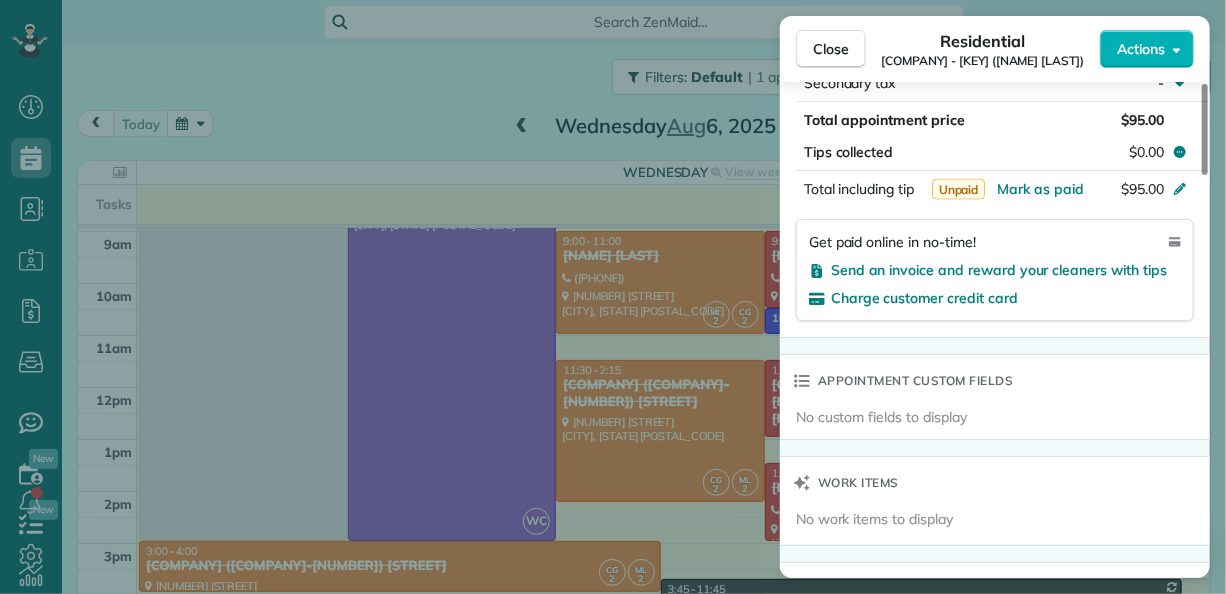 scroll, scrollTop: 592, scrollLeft: 0, axis: vertical 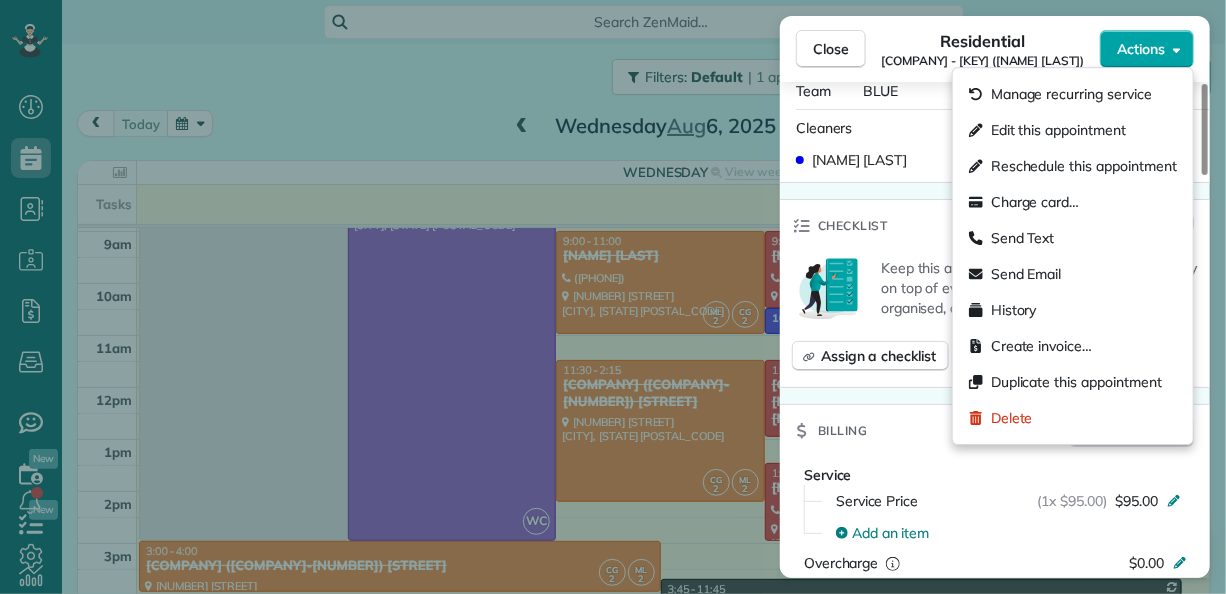 click on "Actions" at bounding box center (1147, 49) 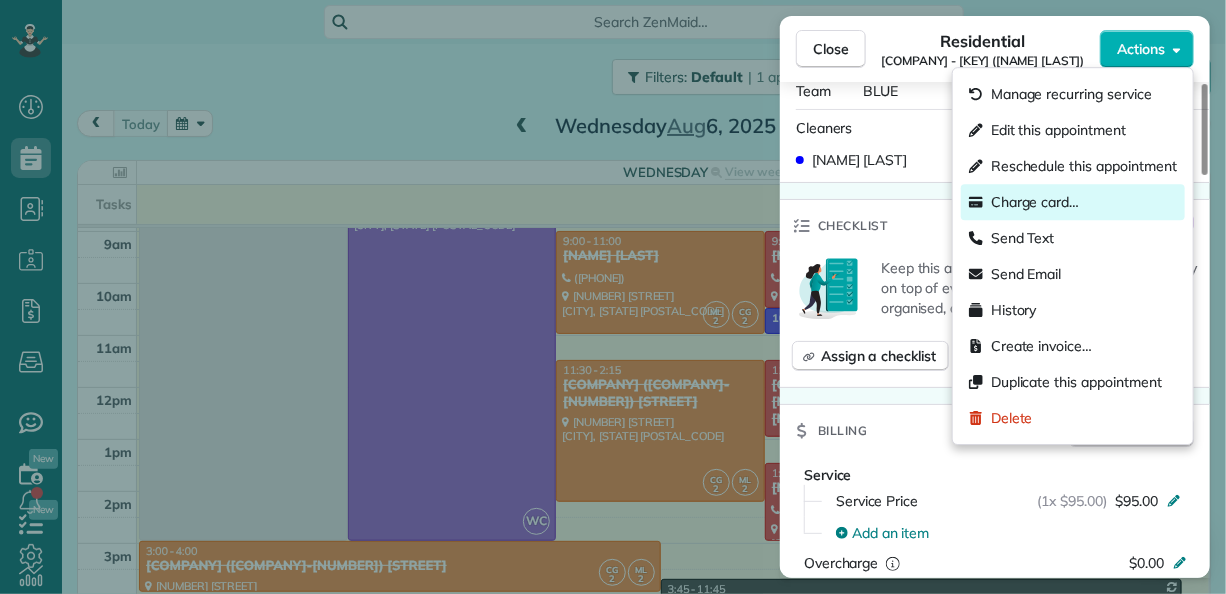 click on "Charge card…" at bounding box center (1035, 202) 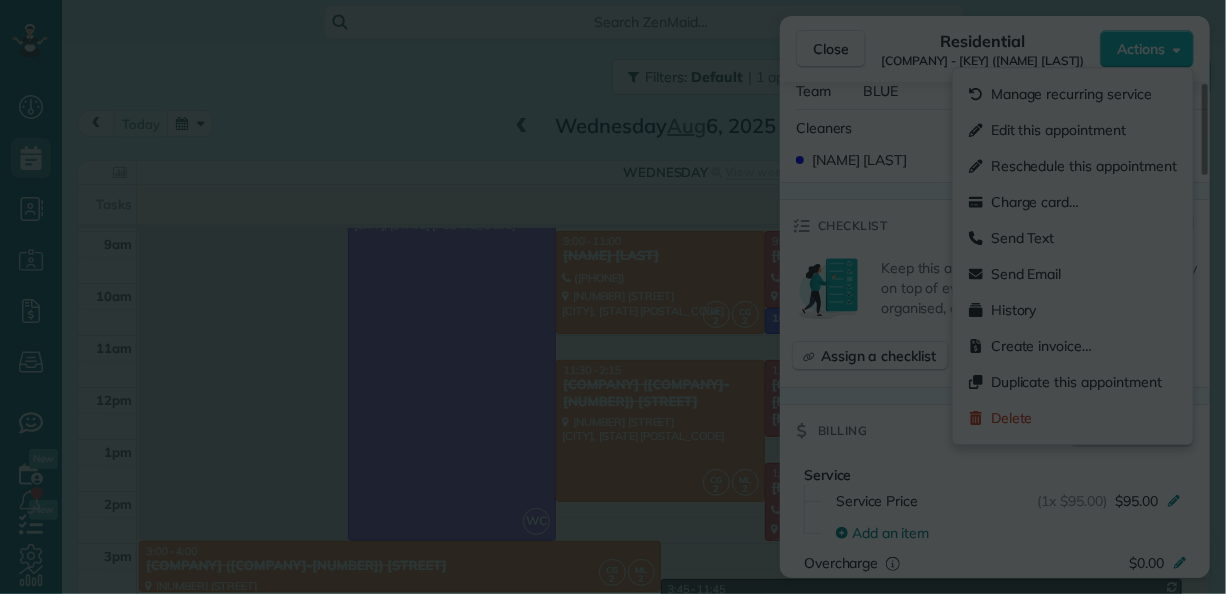 scroll, scrollTop: 0, scrollLeft: 0, axis: both 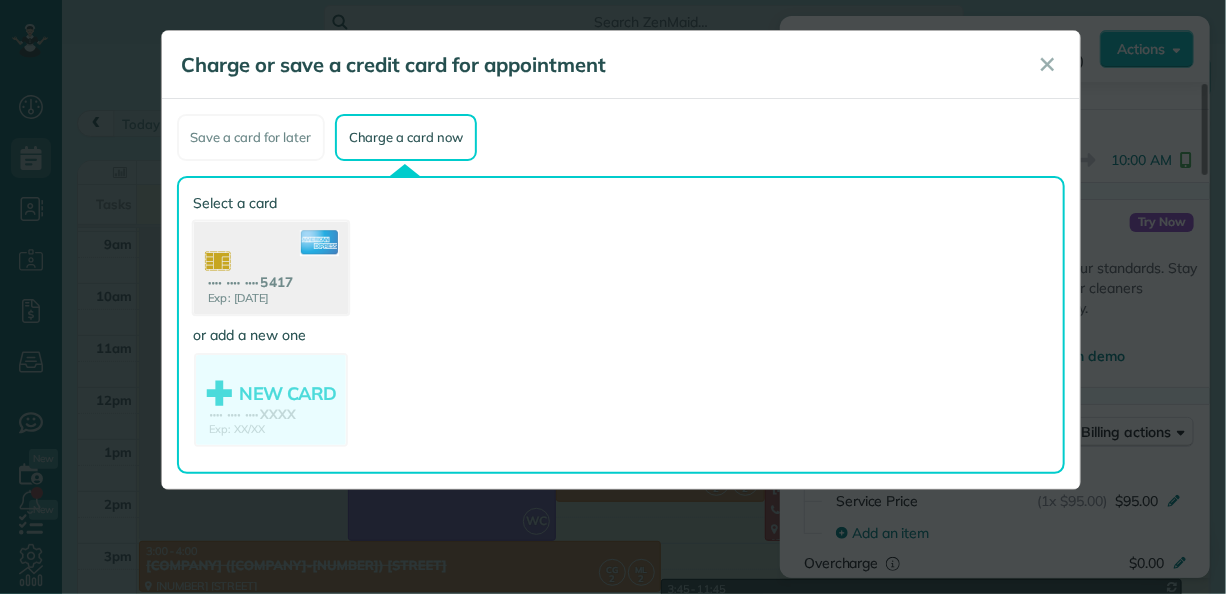 click 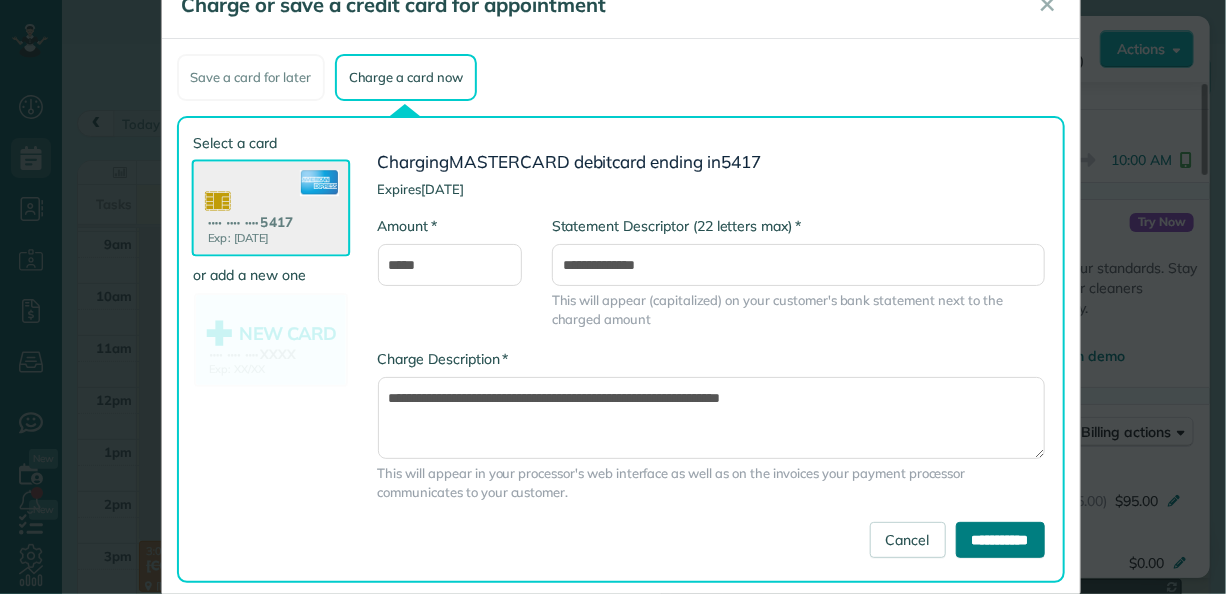 scroll, scrollTop: 93, scrollLeft: 0, axis: vertical 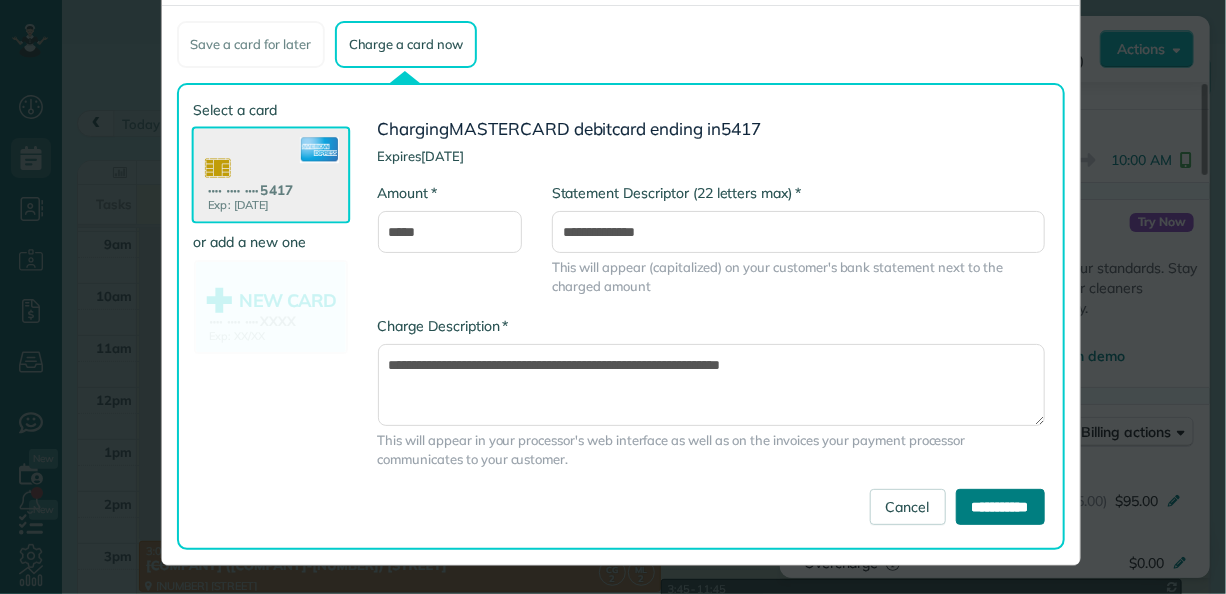 click on "**********" at bounding box center [1000, 507] 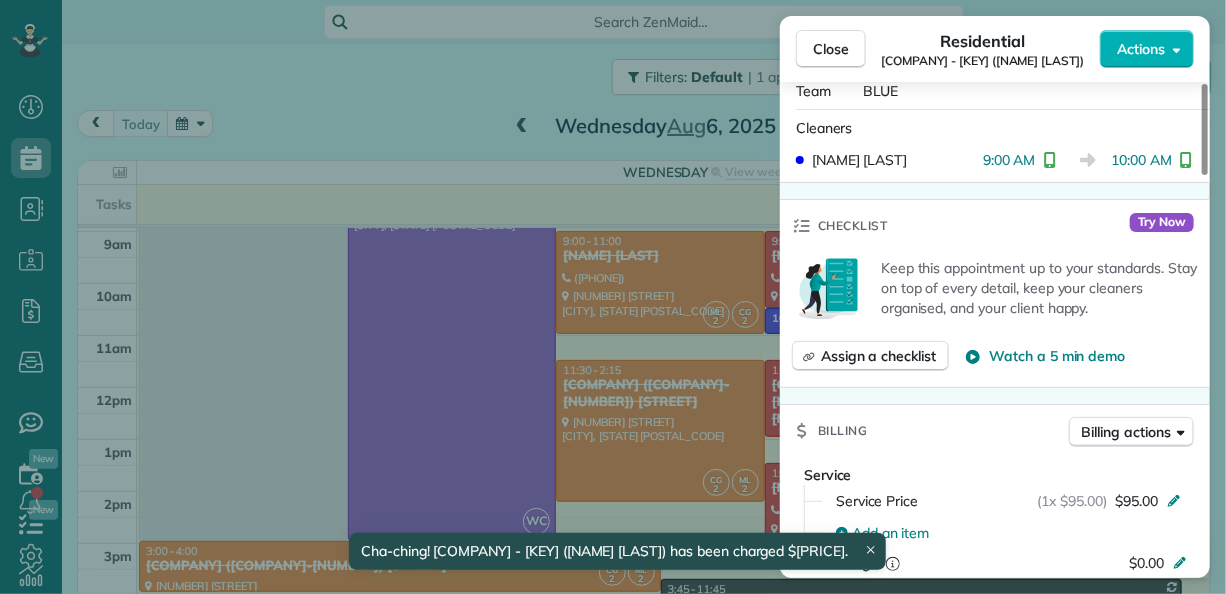 click on "Close Residential Kumon Office - KEY (Shawan Harris) Actions Status Completed Kumon Office - KEY (Shawan Harris) · Open profile MOBILE (985) 709-1319 Copy shawan@mac.com Copy View Details Residential miércoles, agosto 06, 2025 ( today ) 9:00 AM 10:00 AM 1 hours and 0 minutes Repeats weekly Edit recurring service Previous (jul 30) Next (ago 13) 1800 Carol Sue Avenue Terrytown LA 70056 Service was not rated yet Setup ratings Cleaners Time in and out Assign Invite Team BLUE Cleaners EUNICE   PALMA 9:00 AM 10:00 AM Checklist Try Now Keep this appointment up to your standards. Stay on top of every detail, keep your cleaners organised, and your client happy. Assign a checklist Watch a 5 min demo Billing Billing actions Service Service Price (1x $95.00) $95.00 Add an item Overcharge $0.00 Discount $0.00 Coupon discount - Primary tax - Secondary tax - Total appointment price $95.00 Tips collected $0.00 Paid by card Total including tip $95.00 Get paid online in no-time! Charge customer credit card Work items Notes 1" at bounding box center (613, 297) 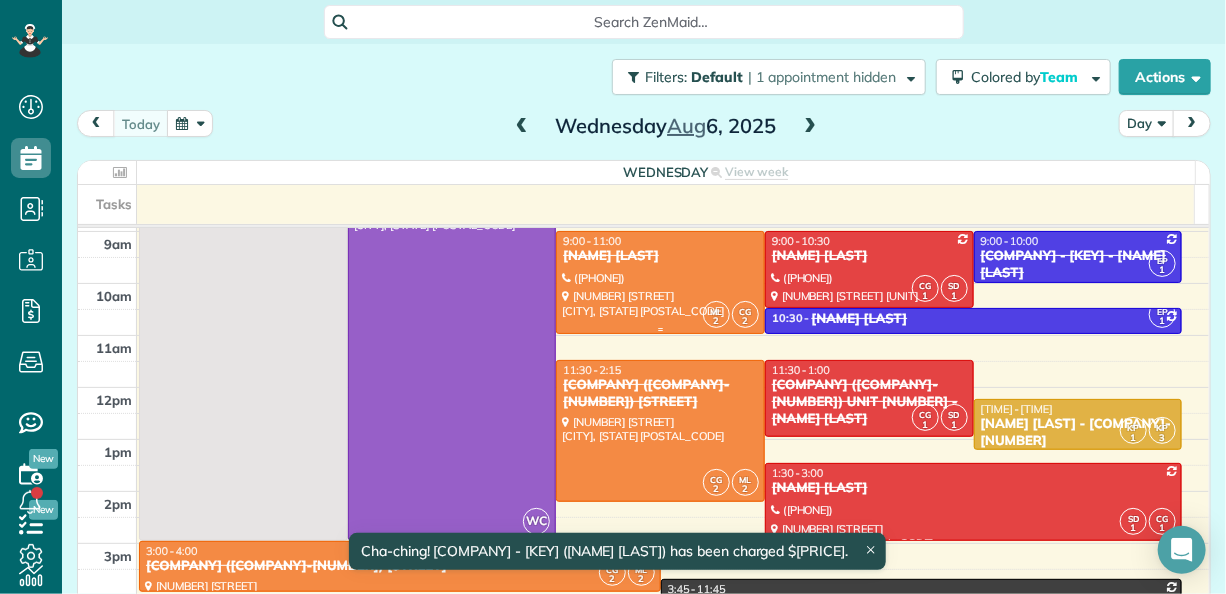 click at bounding box center (660, 282) 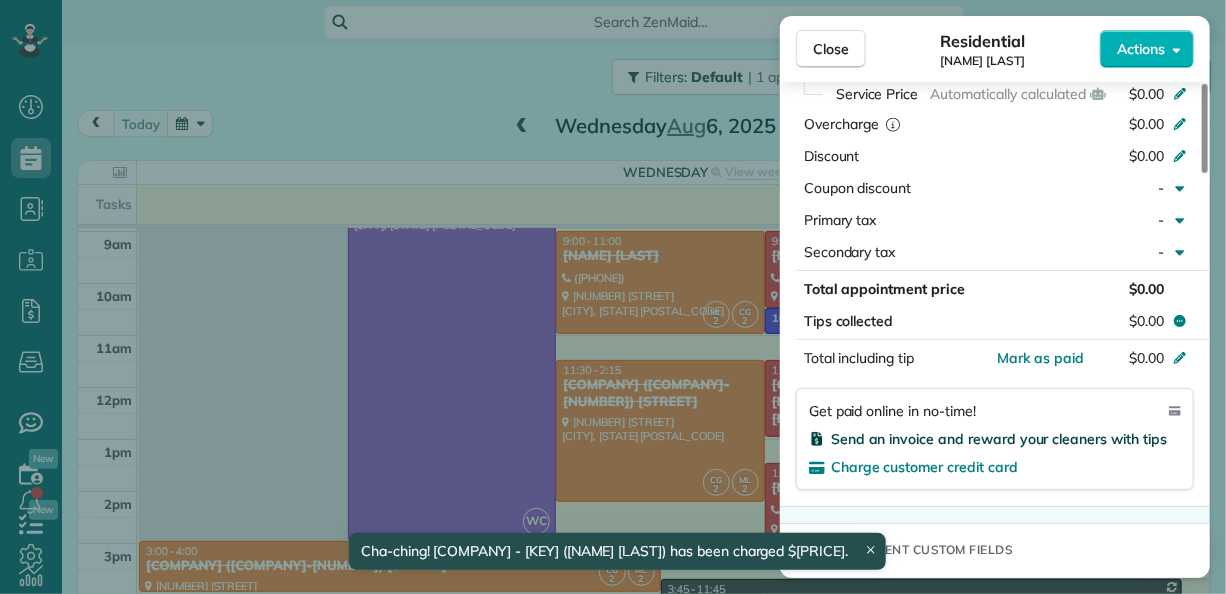 scroll, scrollTop: 1012, scrollLeft: 0, axis: vertical 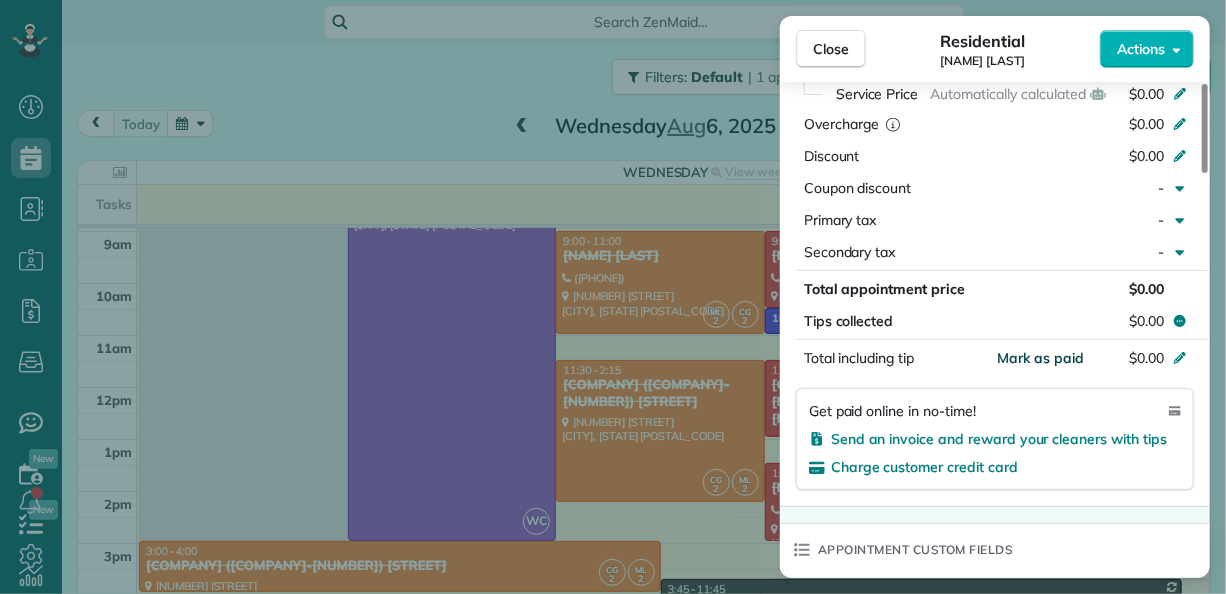 click on "Mark as paid" at bounding box center [1040, 358] 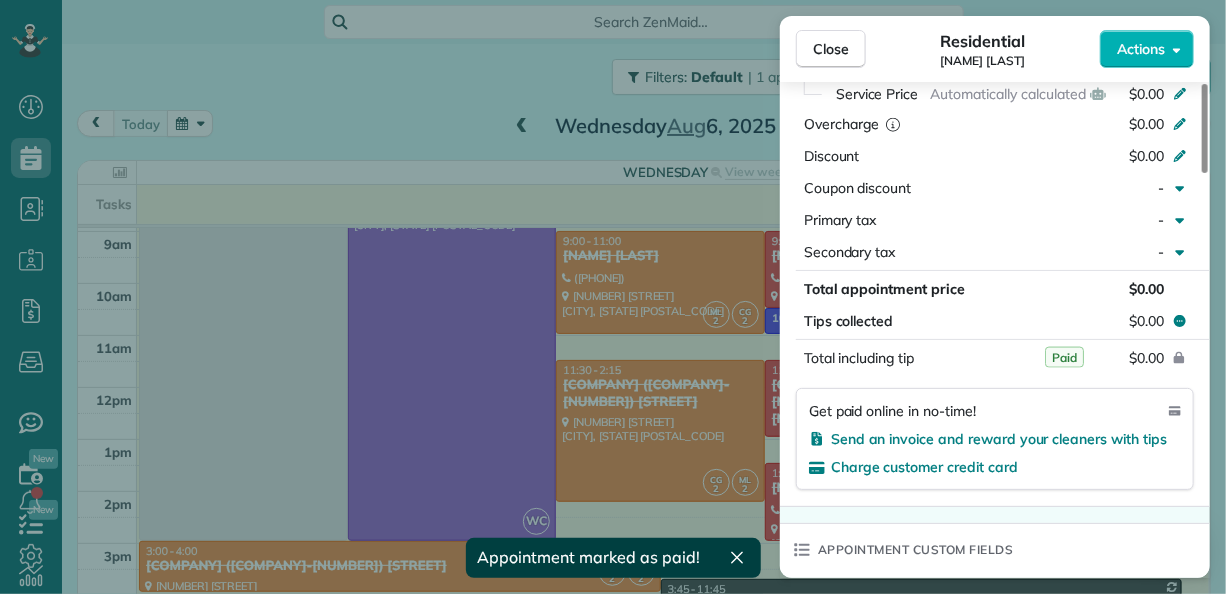 click on "Close Residential LaSHANDA BROWN Actions Status Completed LaSHANDA BROWN · Open profile MOBILE (504) 610-5305 Copy sweepinghands@yahoo.com Copy View Details Residential miércoles, agosto 06, 2025 ( today ) 9:00 AM 11:00 AM 2 hours and 0 minutes One time 553 Willowbrook Dr Gretna LA 70056-7923 Service was not rated yet Setup ratings Cleaners Time in and out Assign Invite Team ORANGE Cleaners MARBELLA   LOBO 8:57 AM 11:02 AM CAREN   GARCIA 8:57 AM 11:02 AM Checklist Try Now Keep this appointment up to your standards. Stay on top of every detail, keep your cleaners organised, and your client happy. Assign a checklist Watch a 5 min demo Billing Billing actions Service Service Price Automatically calculated $0.00 Overcharge $0.00 Discount $0.00 Coupon discount - Primary tax - Secondary tax - Total appointment price $0.00 Tips collected $0.00 Paid Total including tip $0.00 Get paid online in no-time! Send an invoice and reward your cleaners with tips Charge customer credit card Appointment custom fields Notes 1 1" at bounding box center [613, 297] 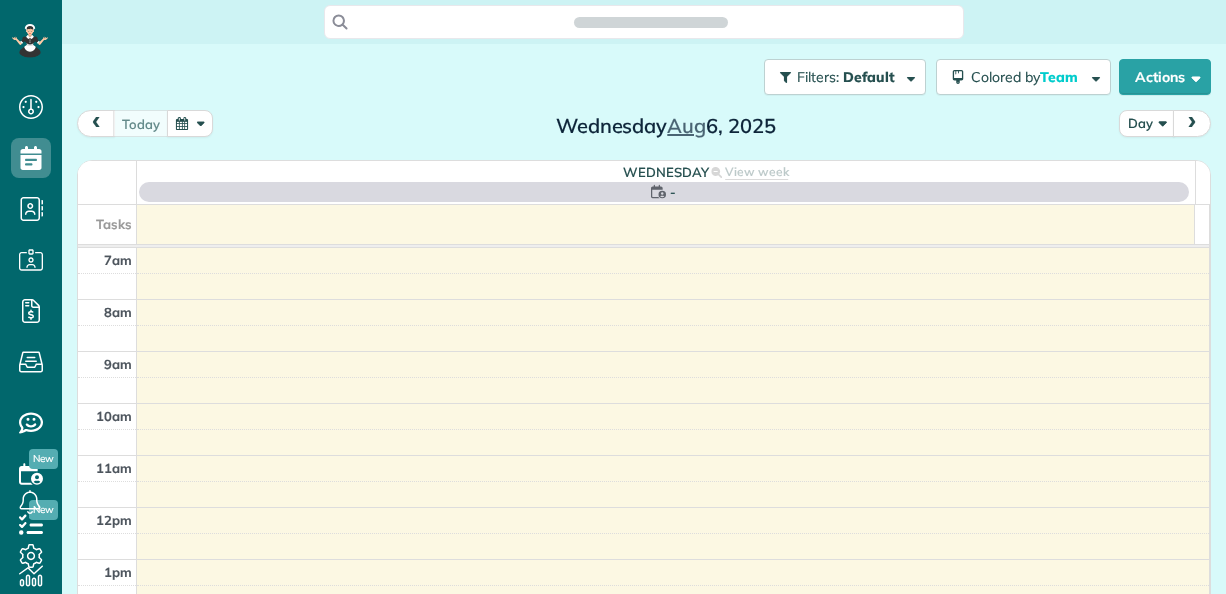 scroll, scrollTop: 0, scrollLeft: 0, axis: both 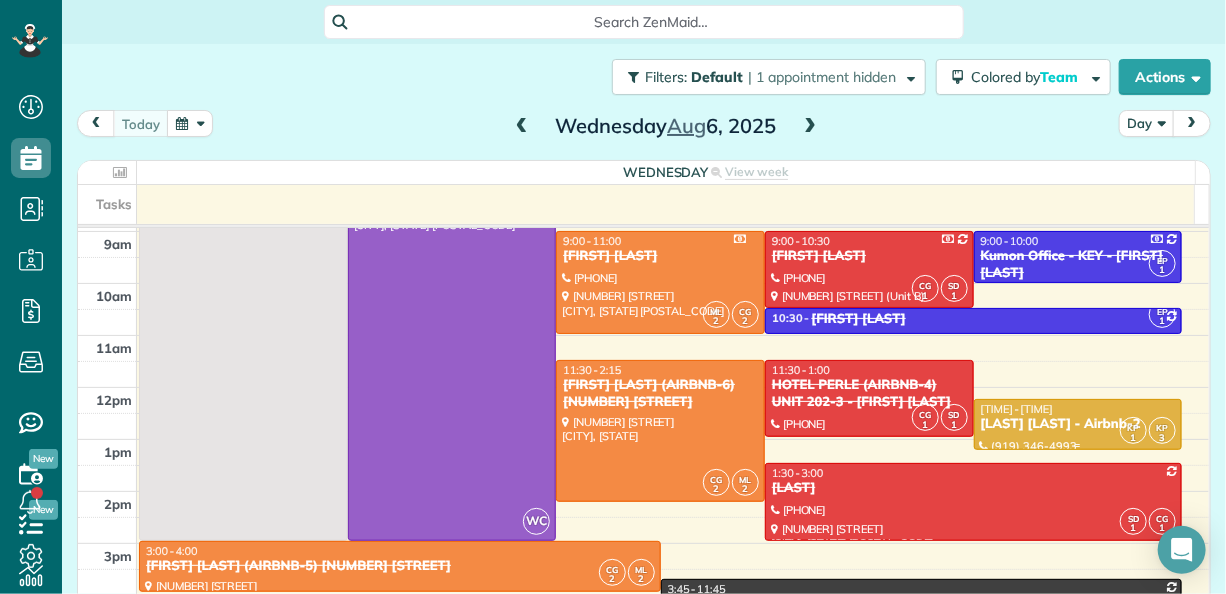 click on "[NAME] [LAST] - [COMPANY]-[NUMBER]" at bounding box center (1078, 424) 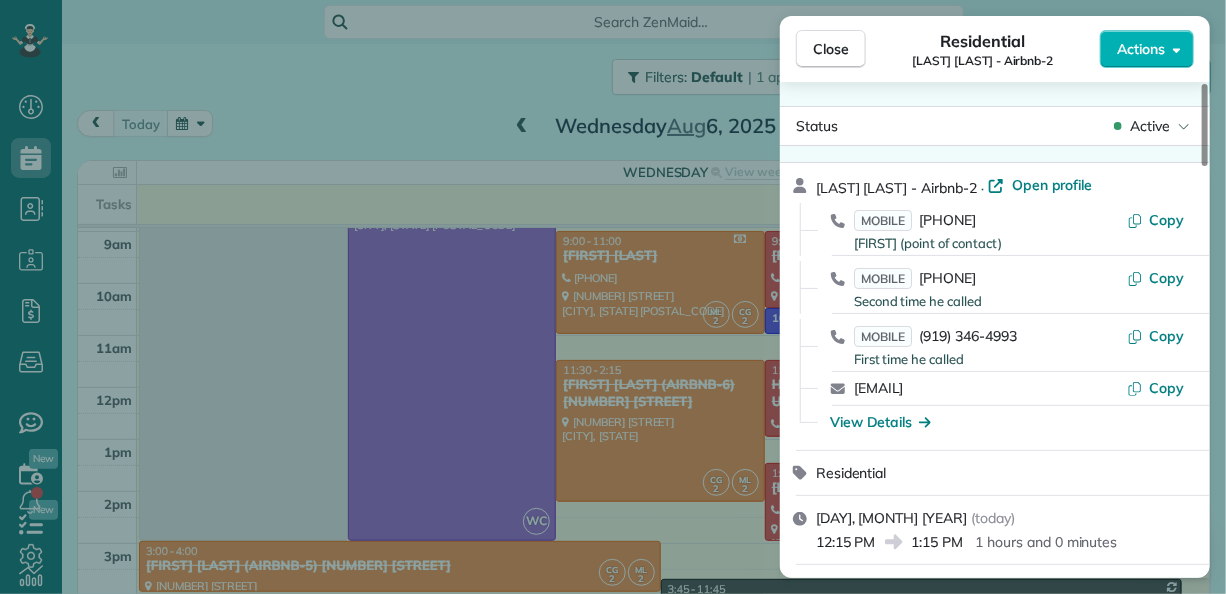 scroll, scrollTop: 400, scrollLeft: 0, axis: vertical 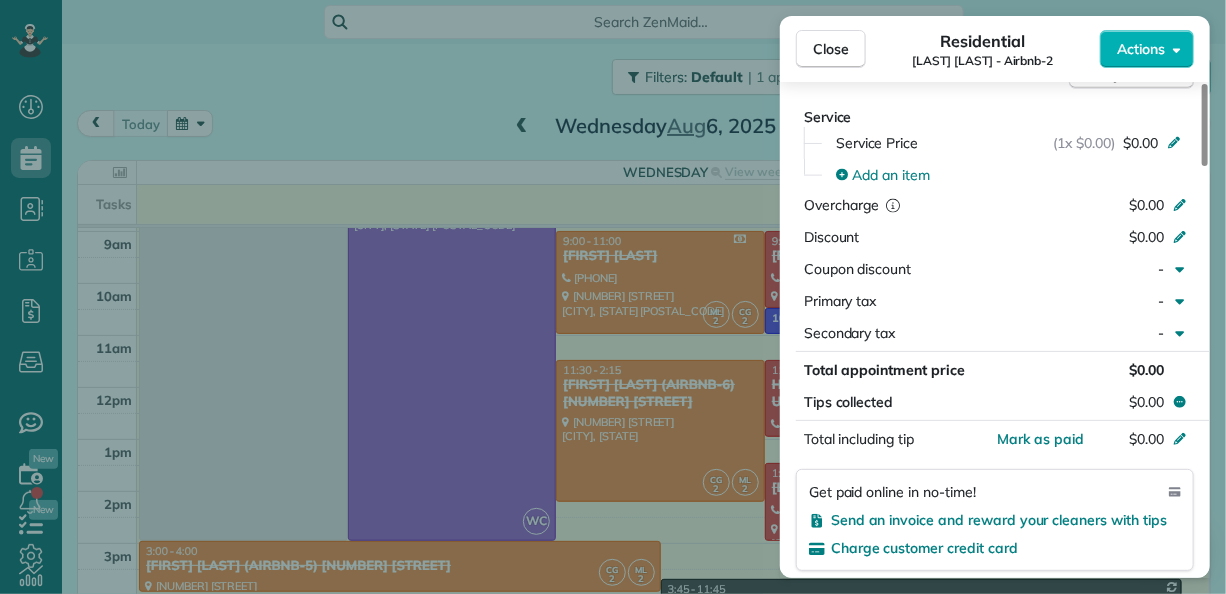 click on "Close Residential Kirkland Sanfor Oretha - Airbnb-2 Actions Status Active Kirkland Sanfor Oretha - Airbnb-2 · Open profile MOBILE ([AREACODE]) [PREFIX]-[NUMBER] Grant (point of contact) Copy MOBILE ([AREACODE]) [PREFIX]-[NUMBER] Second time he called Copy MOBILE ([AREACODE]) [PREFIX]-[NUMBER] First time he called Copy [EMAIL] Copy View Details Residential [DAY], [MONTH] [DAY], [YEAR] ( today ) 12:15 PM 1:15 PM 1 hours and 0 minutes One time [NUMBER] [STREET] [CITY] [STATE] [POSTALCODE] Service was not rated yet Setup ratings Cleaners Time in and out Assign Invite Team YELLOW Cleaners [FIRST]   [LAST] 12:31 PM 1:50 PM [LAST]   [LAST] 12:30 PM 1:15 PM Checklist Try Now Keep this appointment up to your standards. Stay on top of every detail, keep your cleaners organised, and your client happy. Assign a checklist Watch a 5 min demo Billing Billing actions Service Service Price (1x $0.00) $0.00 Add an item Overcharge $0.00 Discount $0.00 Coupon discount - Primary tax - Secondary tax - Total appointment price $0.00 Tips collected $0.00 2 2" at bounding box center [613, 297] 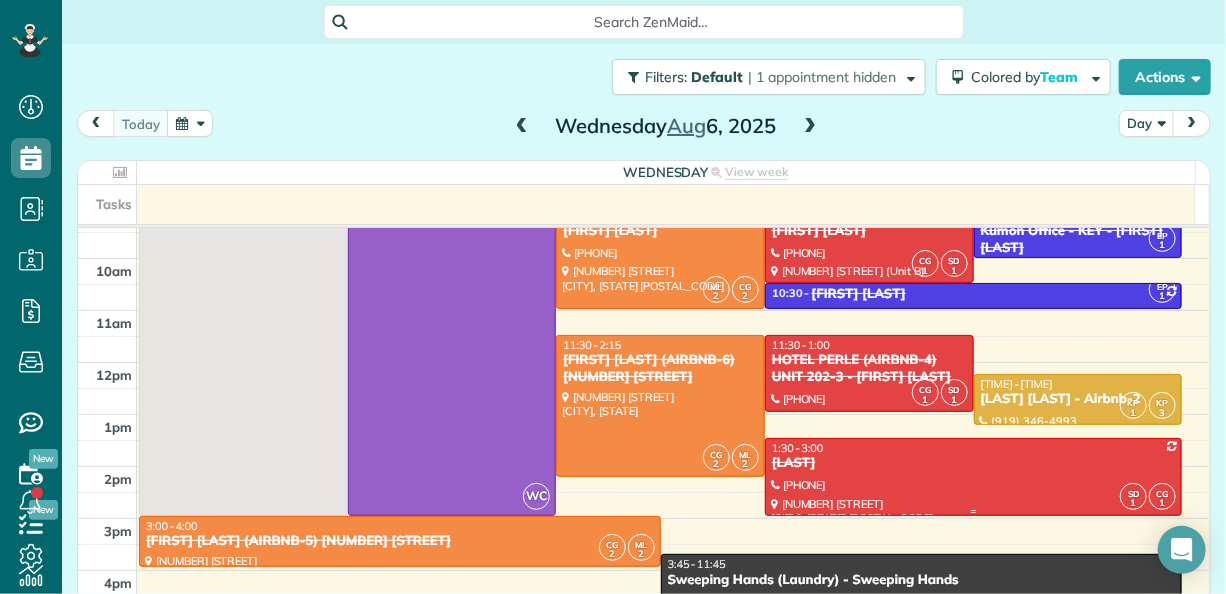 scroll, scrollTop: 200, scrollLeft: 0, axis: vertical 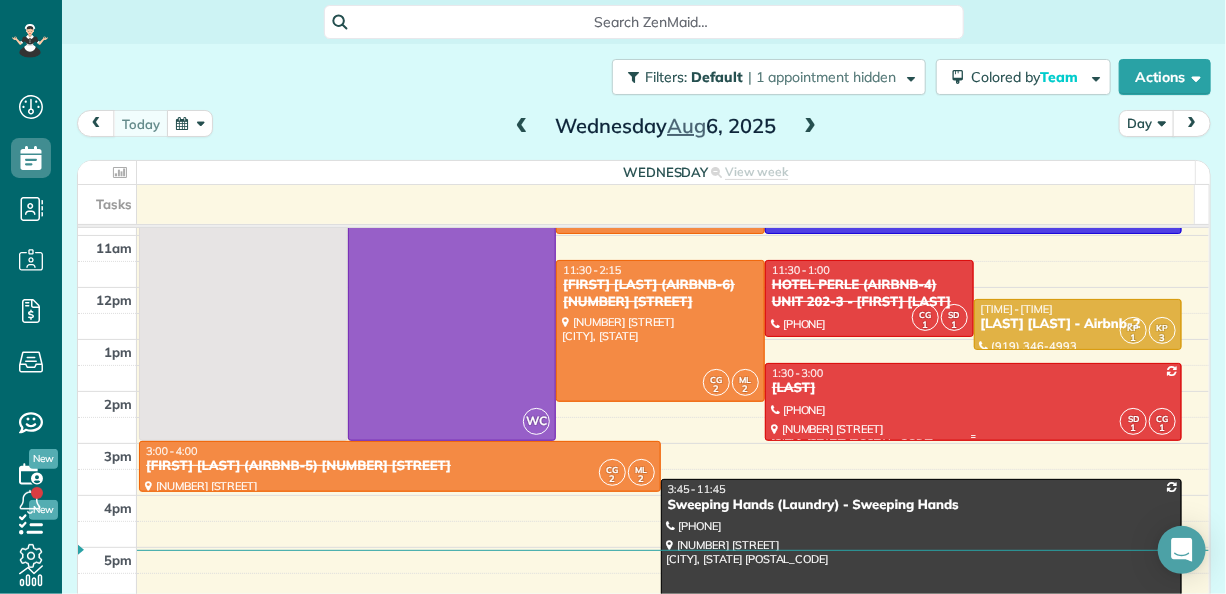 click on "[FIRST] [LAST]" at bounding box center (973, 388) 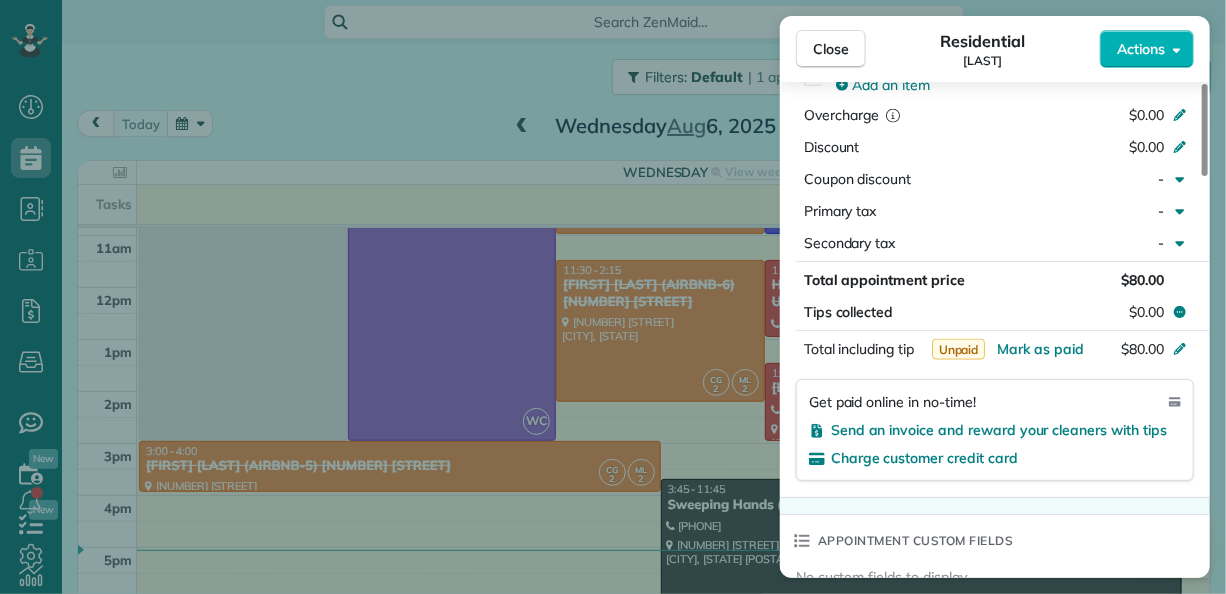 scroll, scrollTop: 1216, scrollLeft: 0, axis: vertical 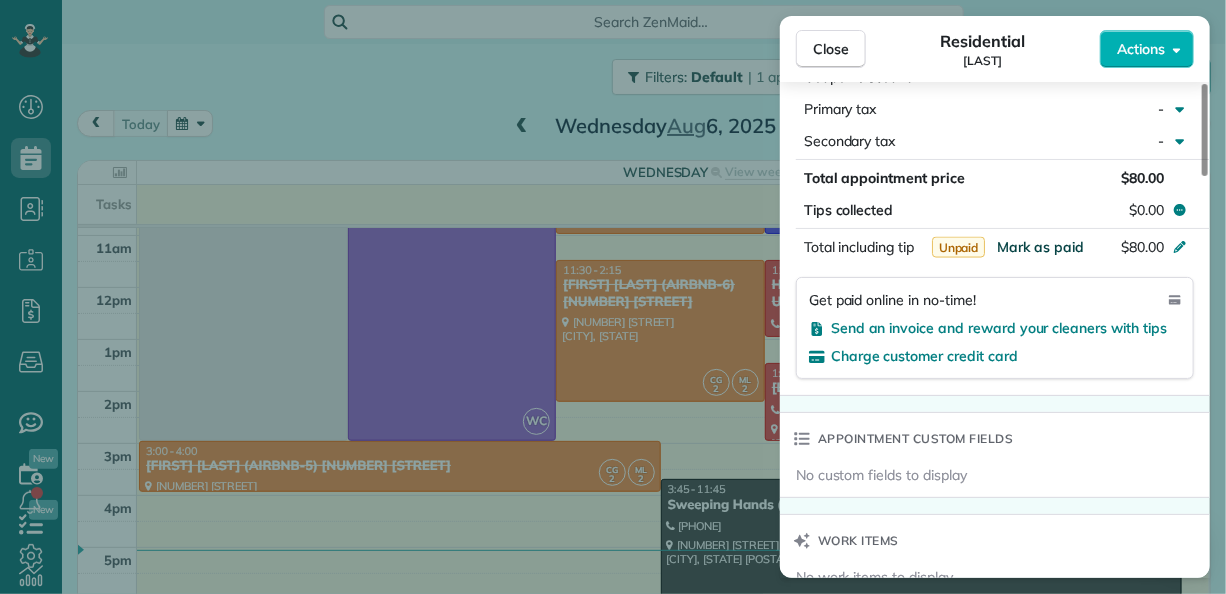 click on "Mark as paid" at bounding box center [1040, 247] 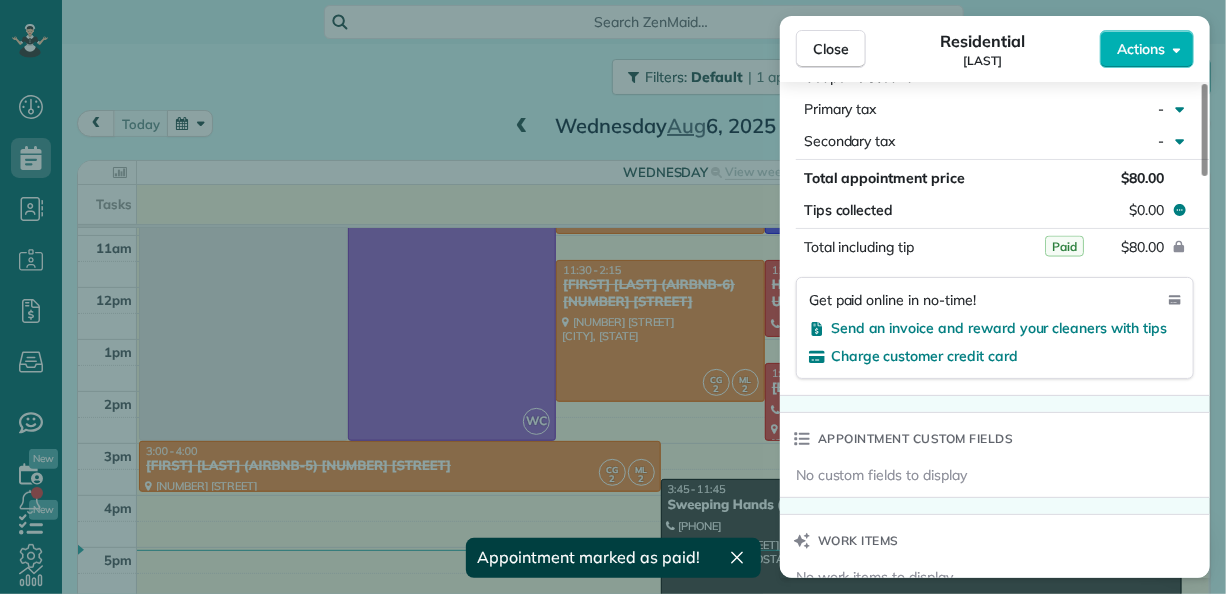 click on "Close Residential Laurel Reimonenq Actions Status Completed Laurel Reimonenq · Open profile HOME (504) 942-8812 Copy MOBILE (504) 228-8549 Copy No email on record Add email View Details Residential miércoles, agosto 06, 2025 ( today ) 1:30 PM 3:00 PM 1 hours and 30 minutes Repeats every 2 weeks Edit recurring service Previous (jul 23) Next (ago 20) 1958 Duels St New Orleans LA 70119-1139 Service was not rated yet Setup ratings Cleaners Time in and out Assign Invite Team RED Cleaners SONIA YANINA   DOMINGUEZ 1:30 PM 3:00 PM CLAUDIA   GUTIERREZ 1:30 PM 3:00 PM Checklist Try Now Keep this appointment up to your standards. Stay on top of every detail, keep your cleaners organised, and your client happy. Assign a checklist Watch a 5 min demo Billing Billing actions Service Service Price (1x $80.00) $80.00 Add an item Overcharge $0.00 Discount $0.00 Coupon discount - Primary tax - Secondary tax - Total appointment price $80.00 Tips collected $0.00 Paid Total including tip $80.00 Get paid online in no-time! Notes" at bounding box center [613, 297] 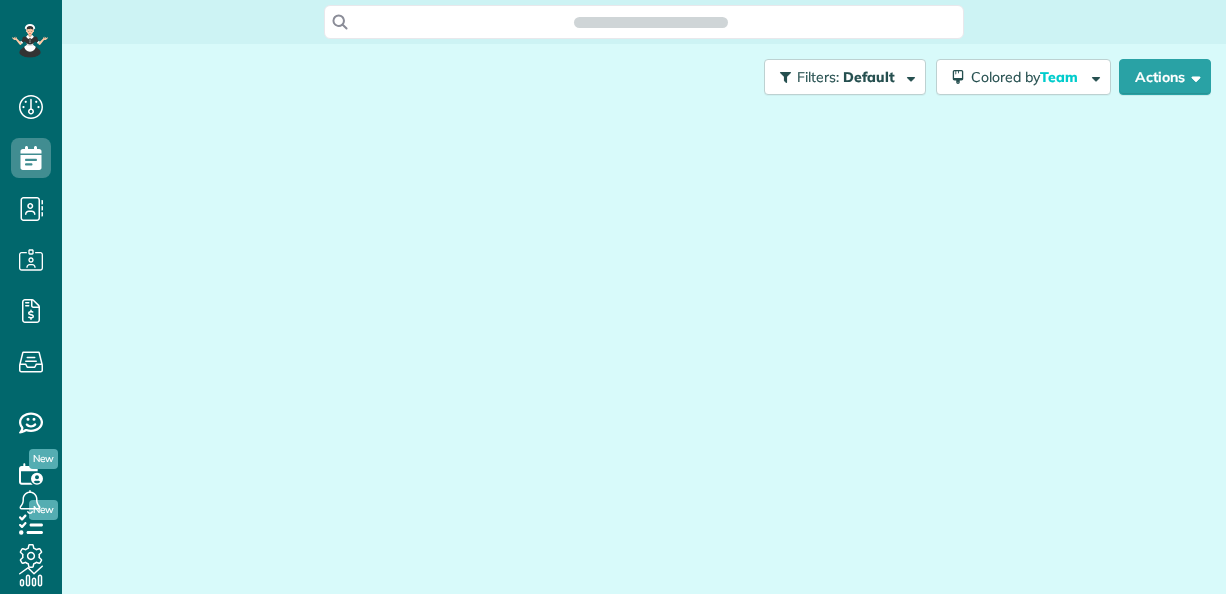 scroll, scrollTop: 0, scrollLeft: 0, axis: both 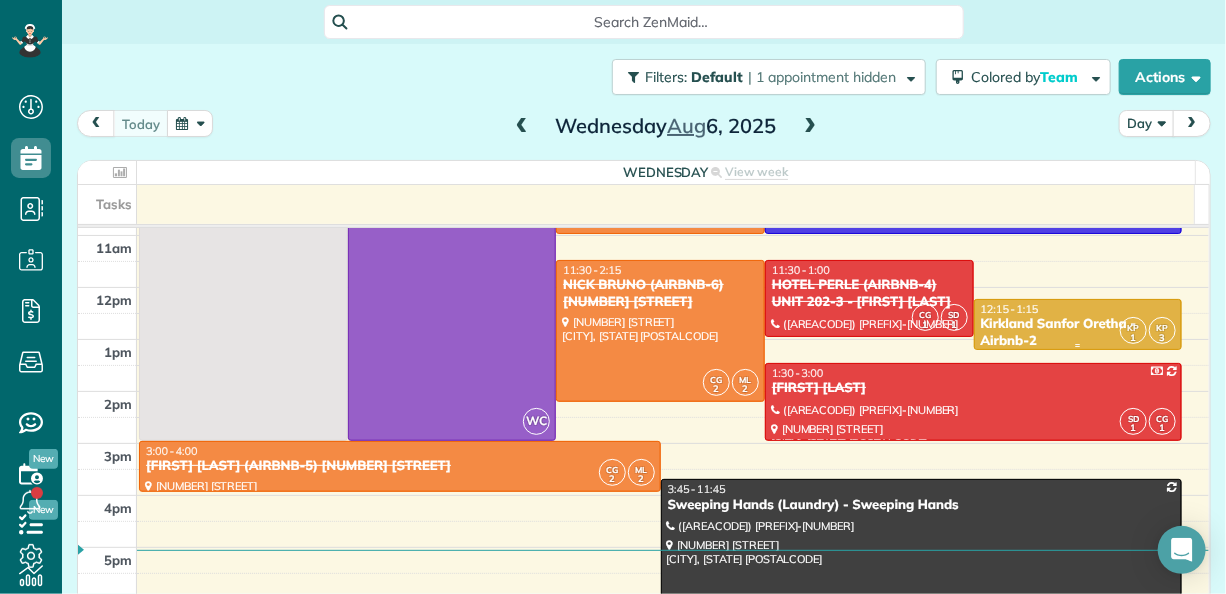 click on "Kirkland Sanfor Oretha - Airbnb-2" at bounding box center (1078, 333) 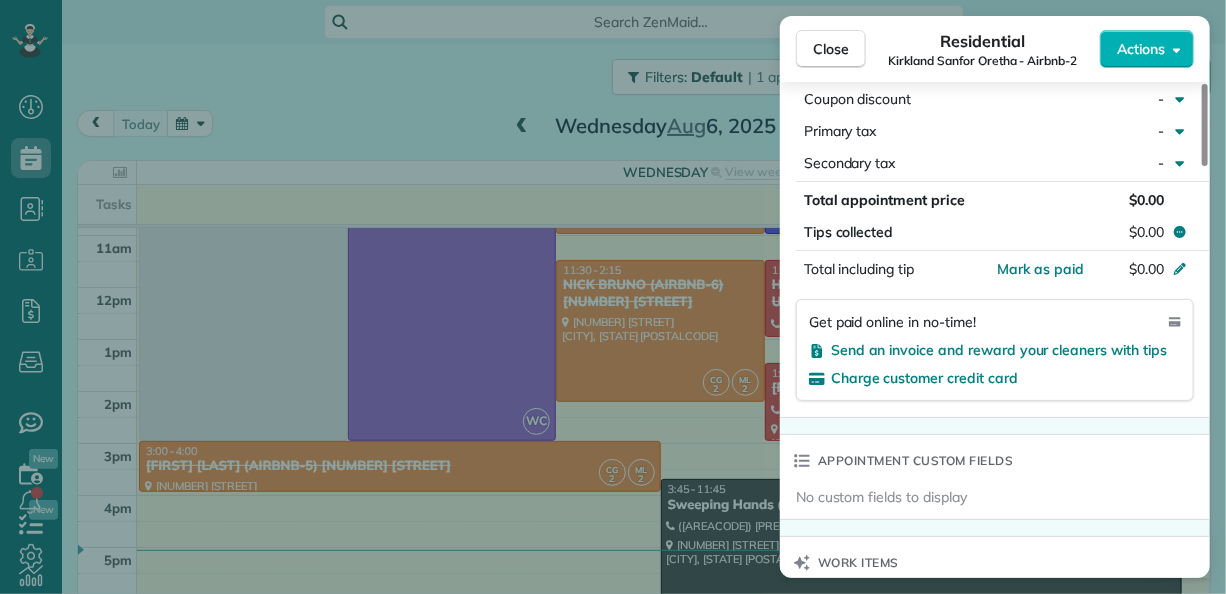 scroll, scrollTop: 1296, scrollLeft: 0, axis: vertical 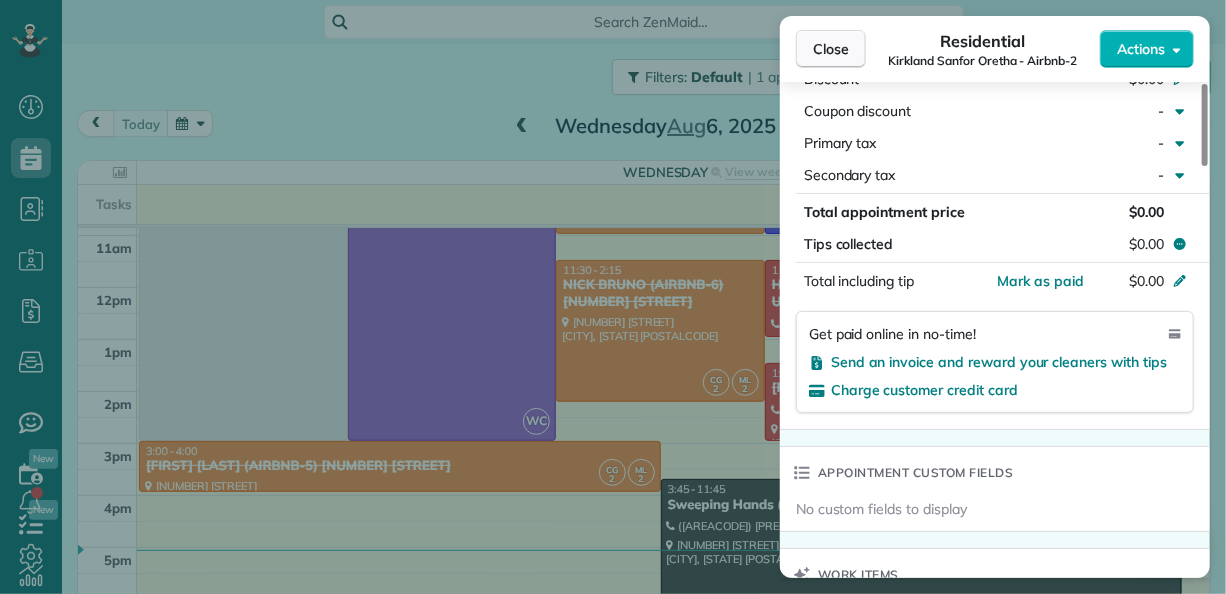 click on "Close" at bounding box center [831, 49] 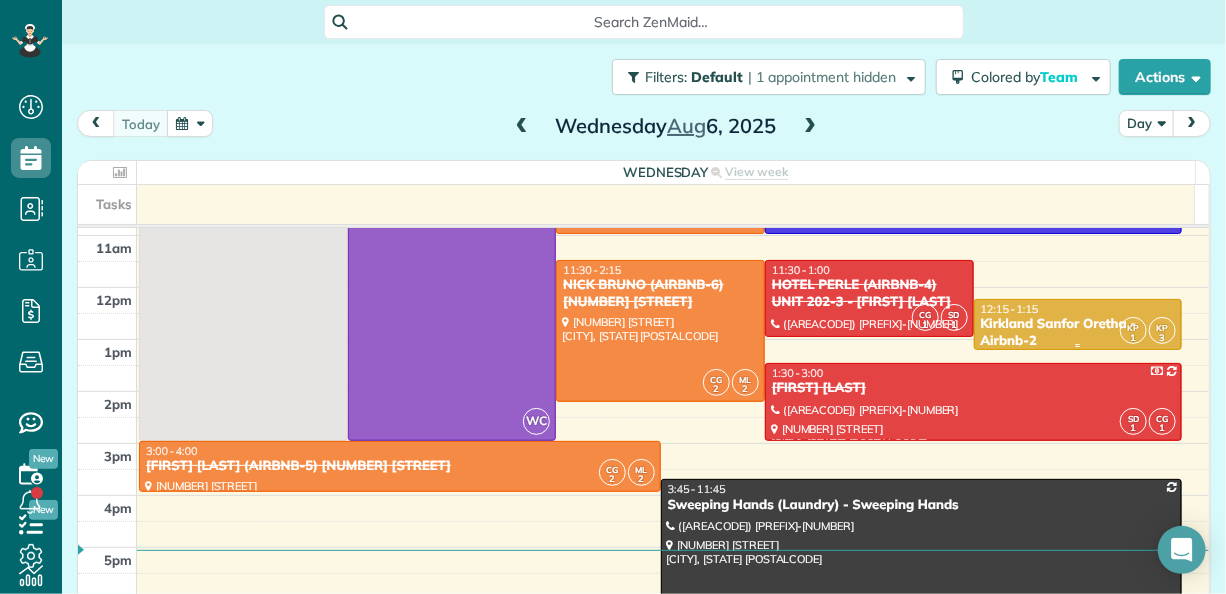click on "Kirkland Sanfor Oretha - Airbnb-2" at bounding box center [1078, 333] 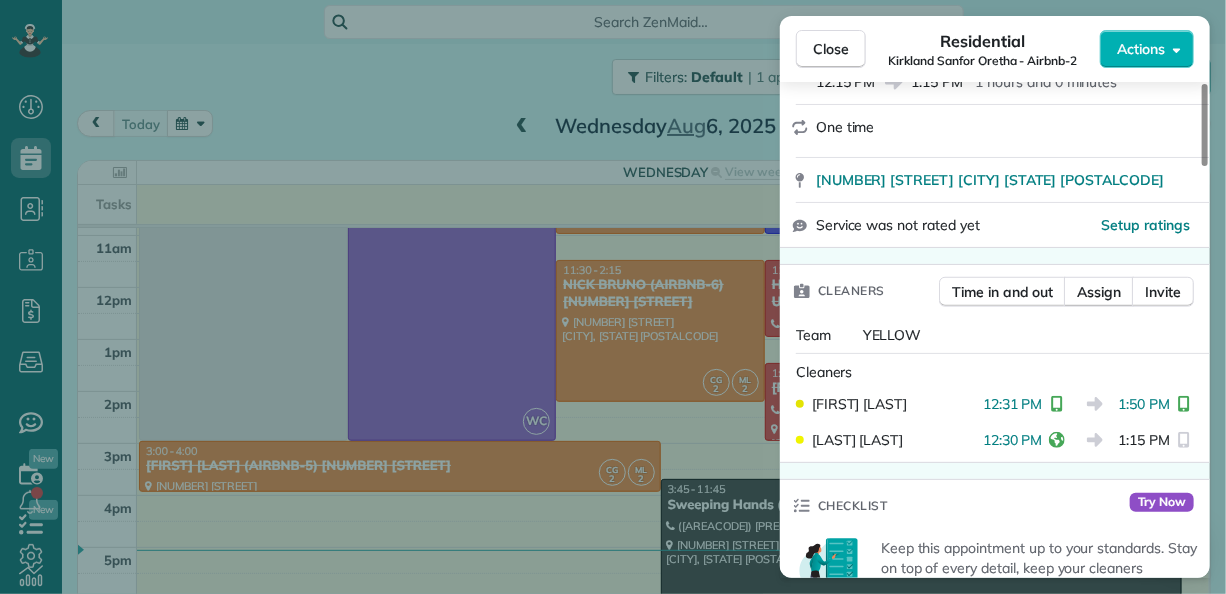 scroll, scrollTop: 1110, scrollLeft: 0, axis: vertical 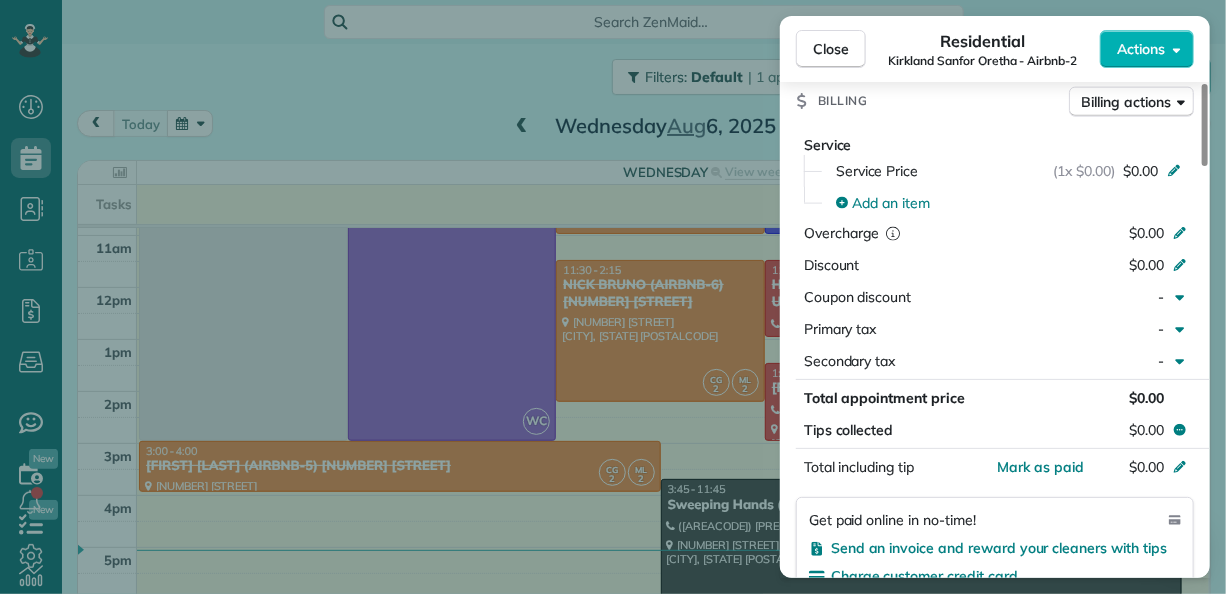 click on "Close Residential Kirkland Sanfor Oretha - Airbnb-2 Actions Status Active Kirkland Sanfor Oretha - Airbnb-2 · Open profile MOBILE ([AREACODE]) [PREFIX]-[NUMBER] Grant (point of contact) Copy MOBILE ([AREACODE]) [PREFIX]-[NUMBER] Second time he called Copy MOBILE ([AREACODE]) [PREFIX]-[NUMBER] First time he called Copy [EMAIL] Copy View Details Residential [DAY], [MONTH] [DAY], [YEAR] ( today ) 12:15 PM 1:15 PM 1 hours and 0 minutes One time [NUMBER] [STREET] [CITY] [STATE] [POSTALCODE] Service was not rated yet Setup ratings Cleaners Time in and out Assign Invite Team YELLOW Cleaners [FIRST]   [LAST] 12:31 PM 1:50 PM [LAST]   [LAST] 12:30 PM 1:15 PM Checklist Try Now Keep this appointment up to your standards. Stay on top of every detail, keep your cleaners organised, and your client happy. Assign a checklist Watch a 5 min demo Billing Billing actions Service Service Price (1x $0.00) $0.00 Add an item Overcharge $0.00 Discount $0.00 Coupon discount - Primary tax - Secondary tax - Total appointment price $0.00 Tips collected $0.00 2 2" at bounding box center [613, 297] 